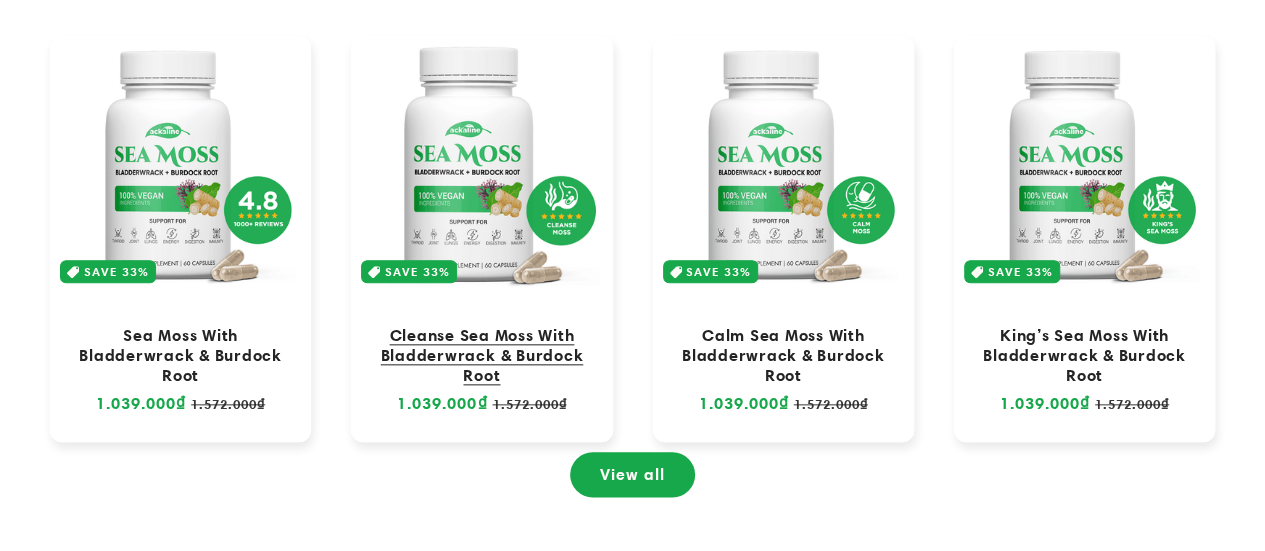 scroll, scrollTop: 0, scrollLeft: 0, axis: both 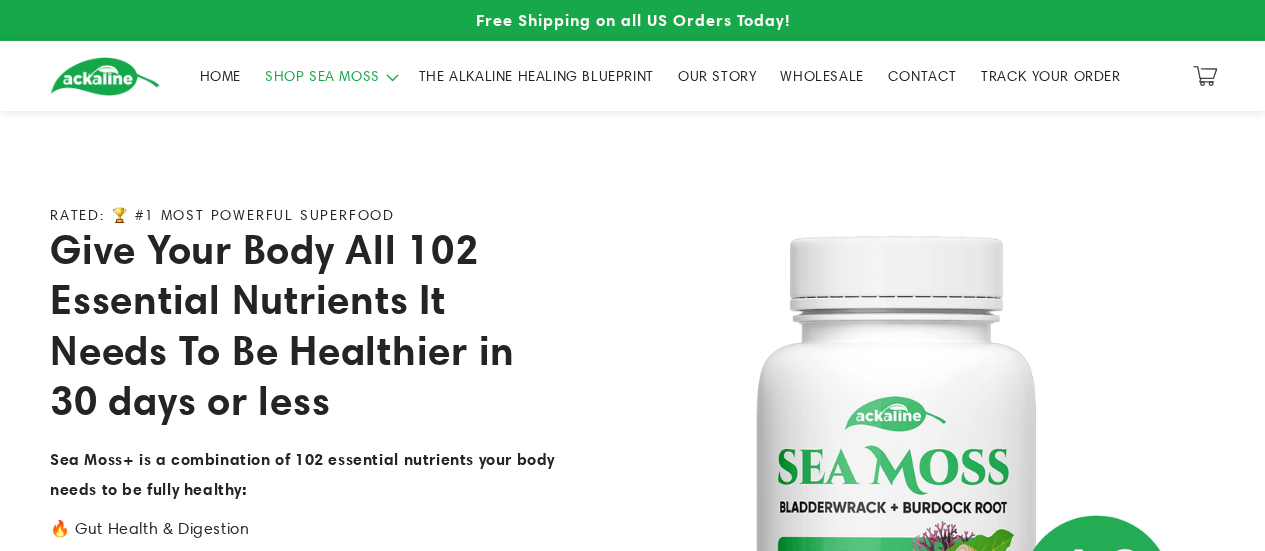 click 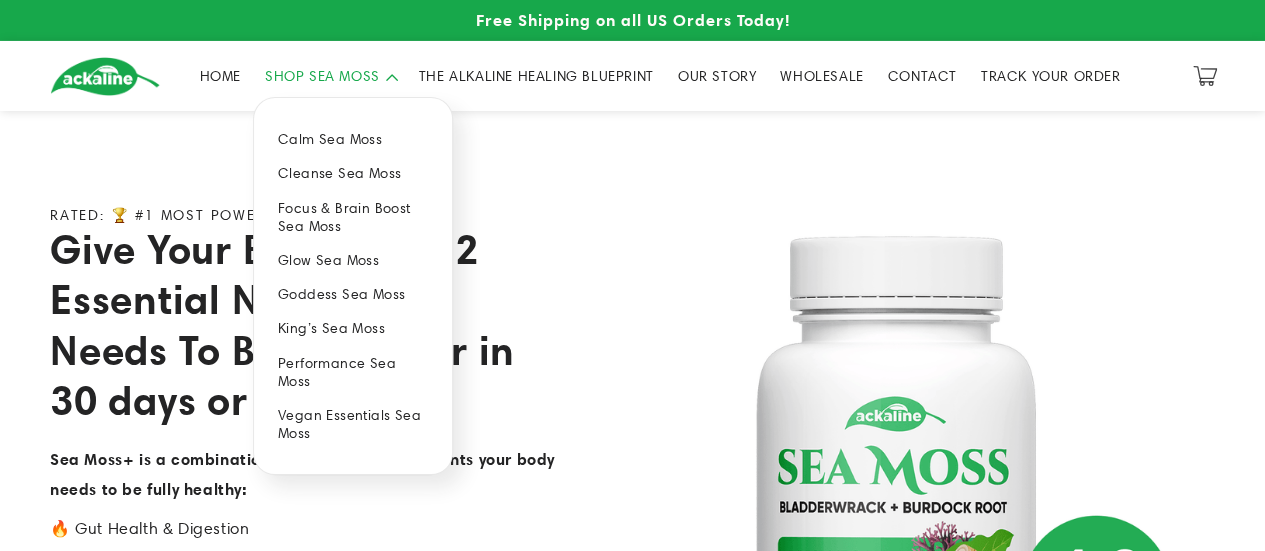 click on "Glow Sea Moss" at bounding box center [353, 260] 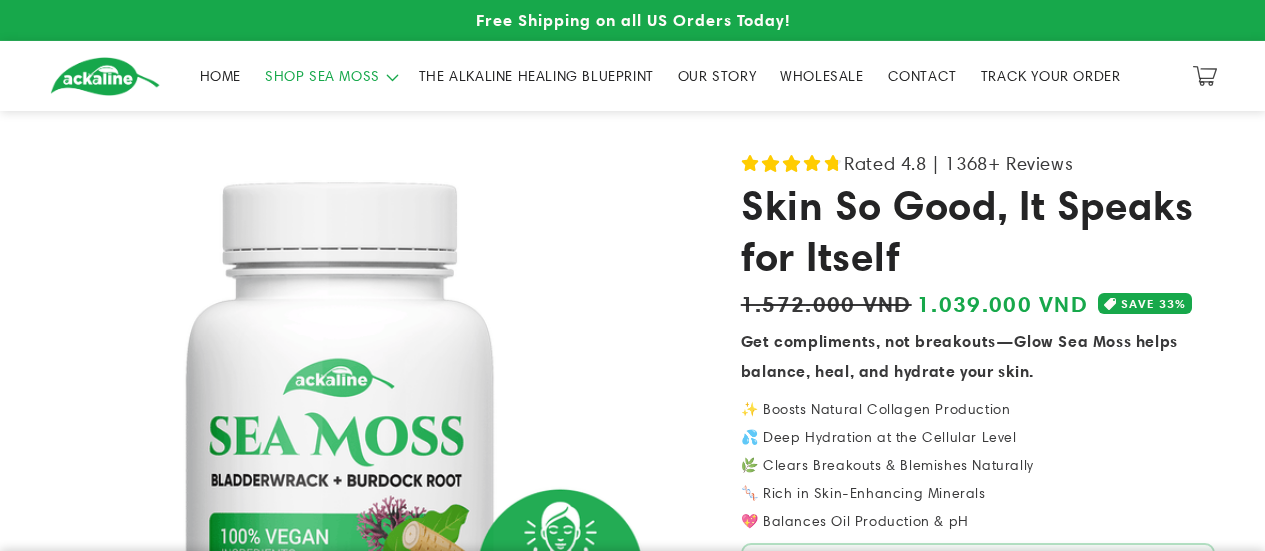 scroll, scrollTop: 0, scrollLeft: 0, axis: both 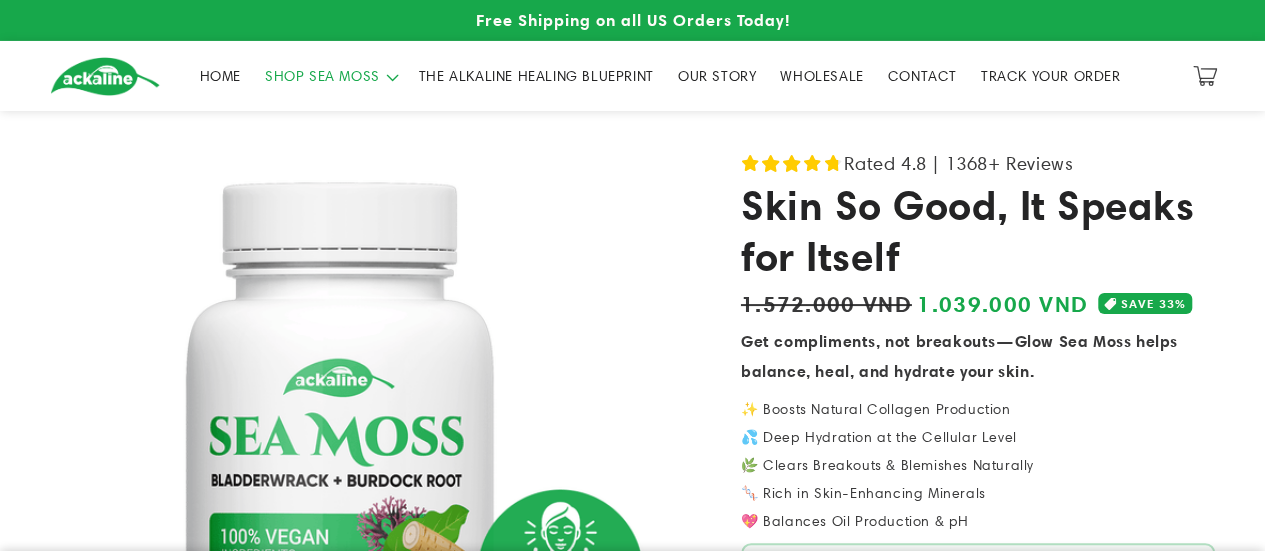 click 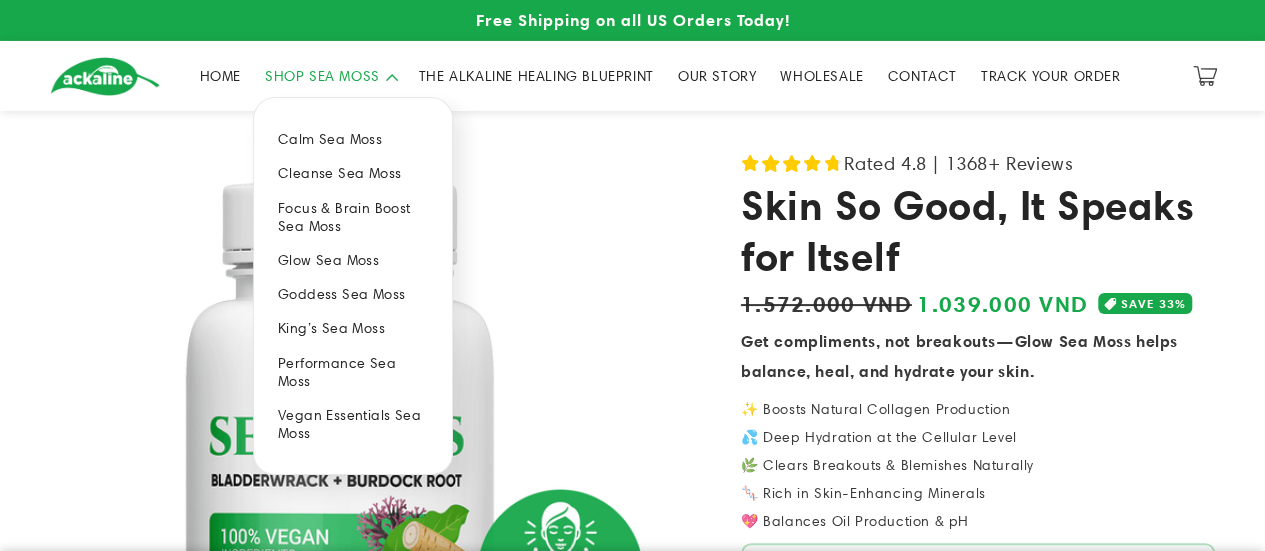 click on "Cleanse Sea Moss" at bounding box center (353, 173) 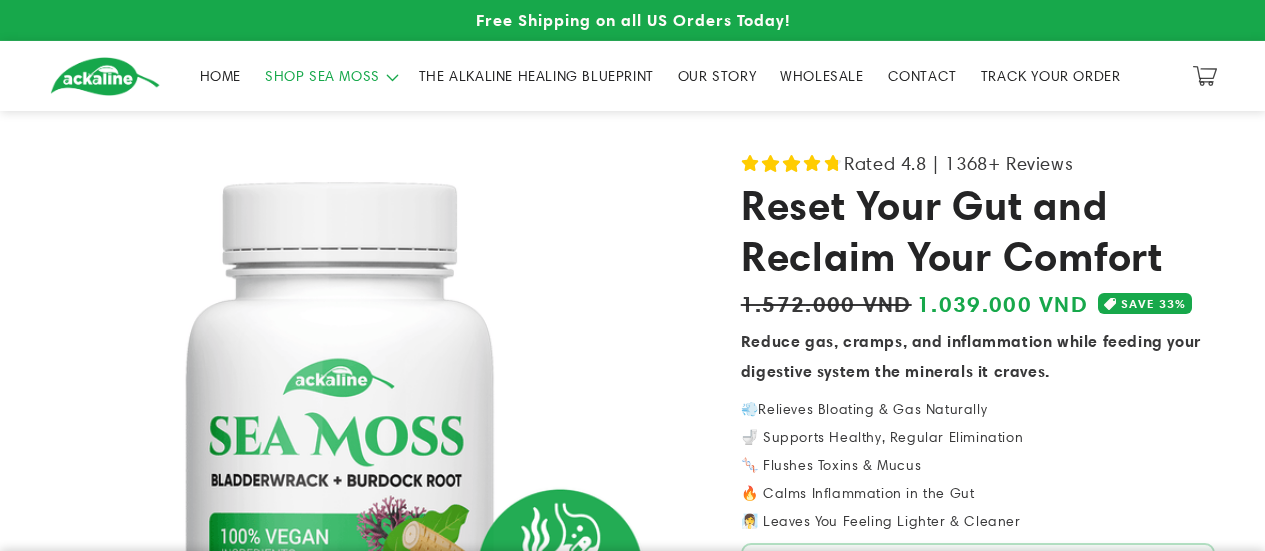 scroll, scrollTop: 0, scrollLeft: 0, axis: both 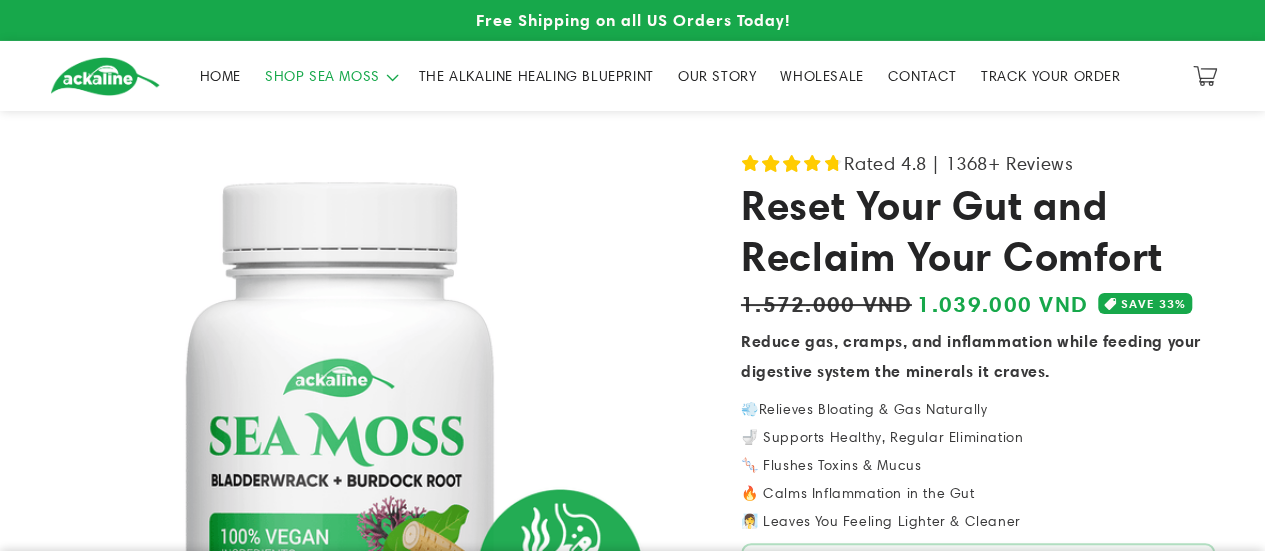 click on "SHOP SEA MOSS" at bounding box center [322, 76] 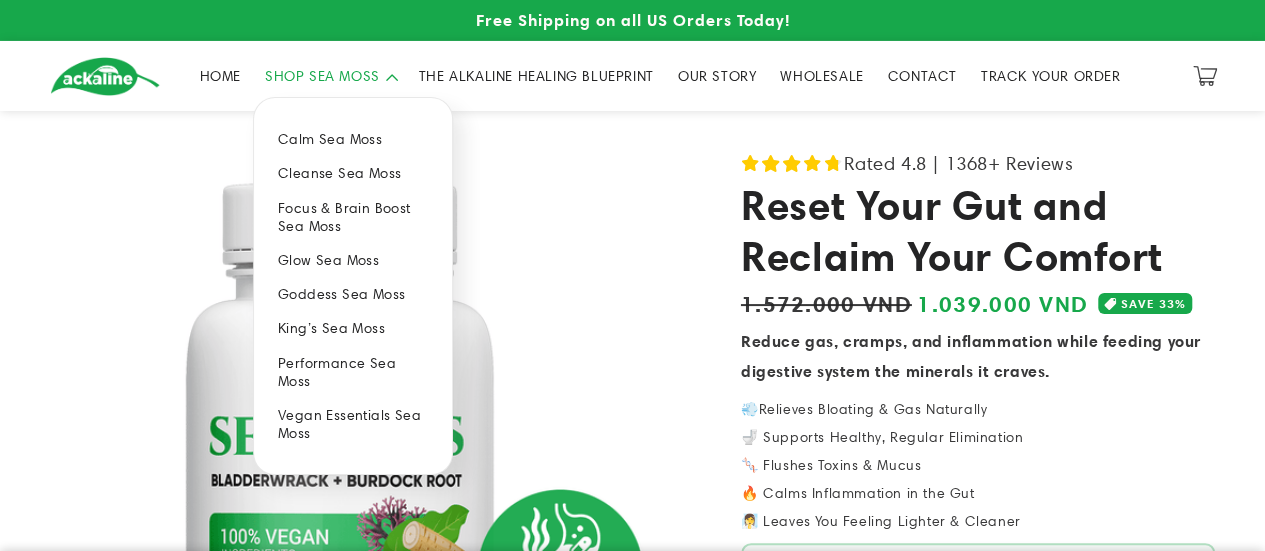 click on "King’s Sea Moss" at bounding box center (353, 328) 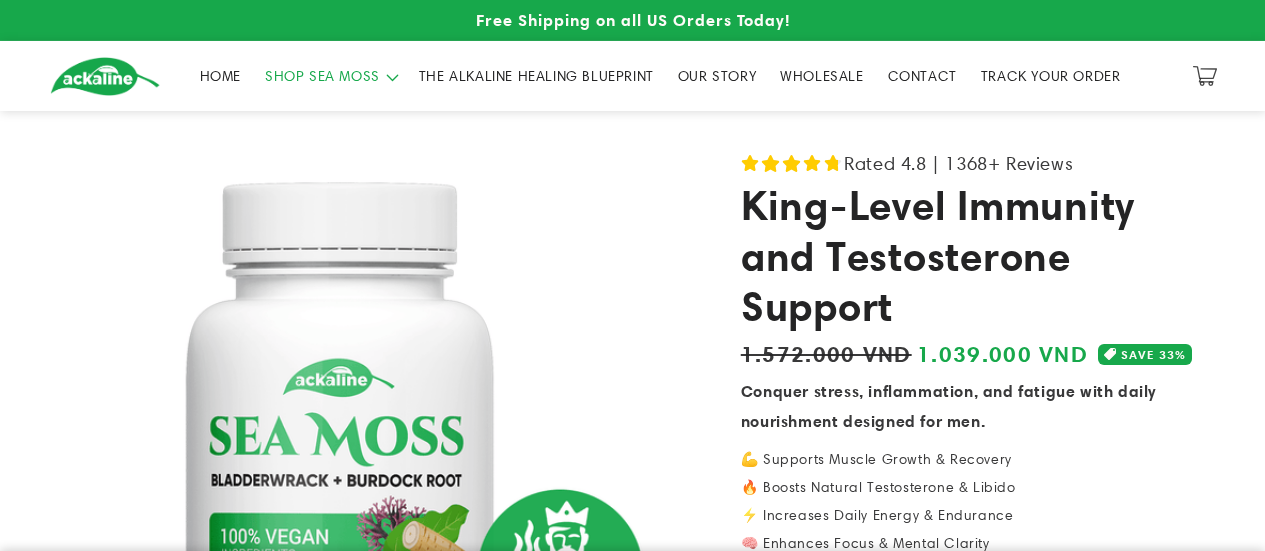 scroll, scrollTop: 0, scrollLeft: 0, axis: both 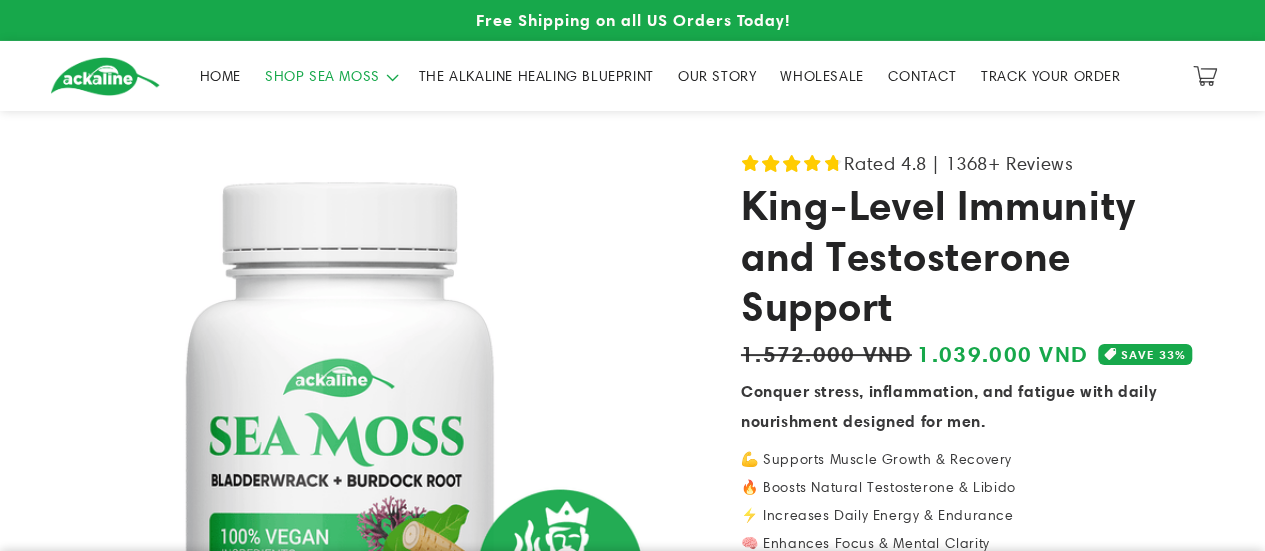 click 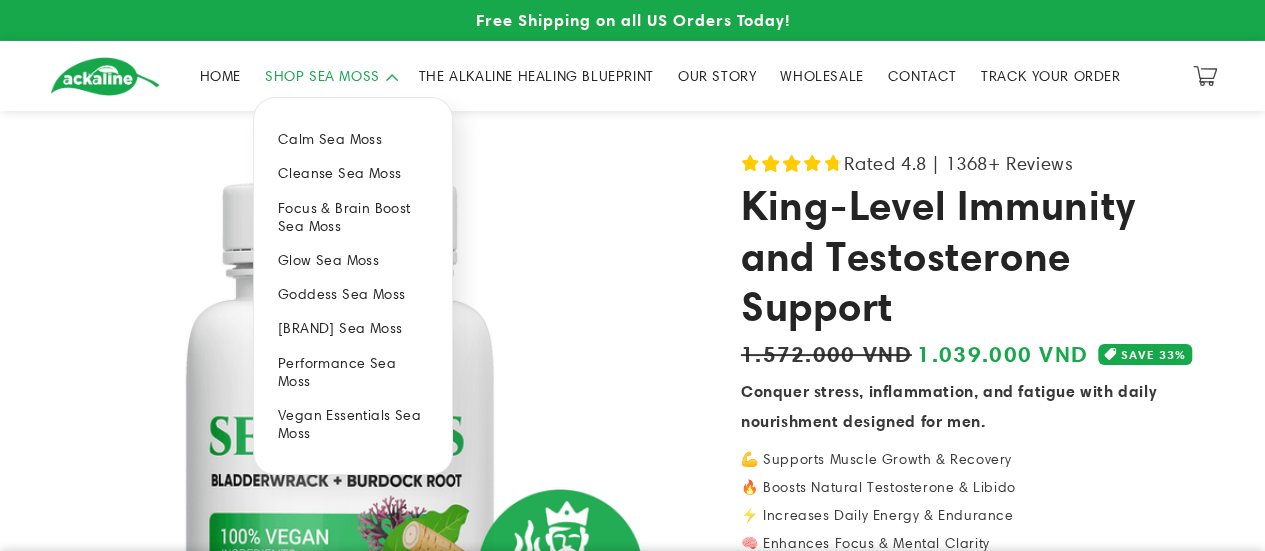 click on "Performance Sea Moss" at bounding box center (353, 372) 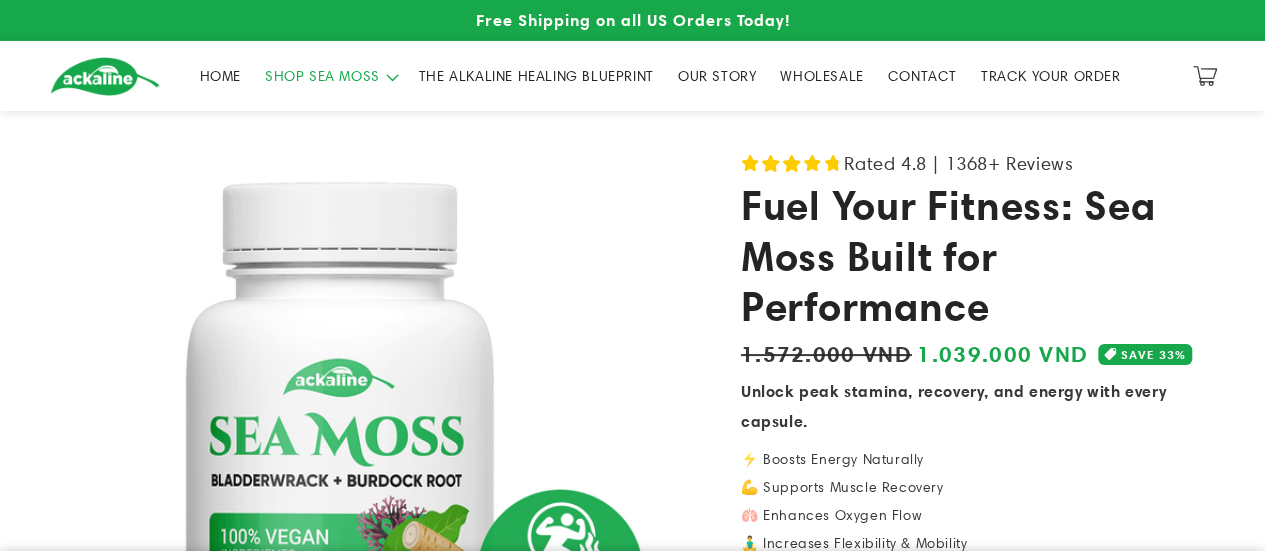 scroll, scrollTop: 400, scrollLeft: 0, axis: vertical 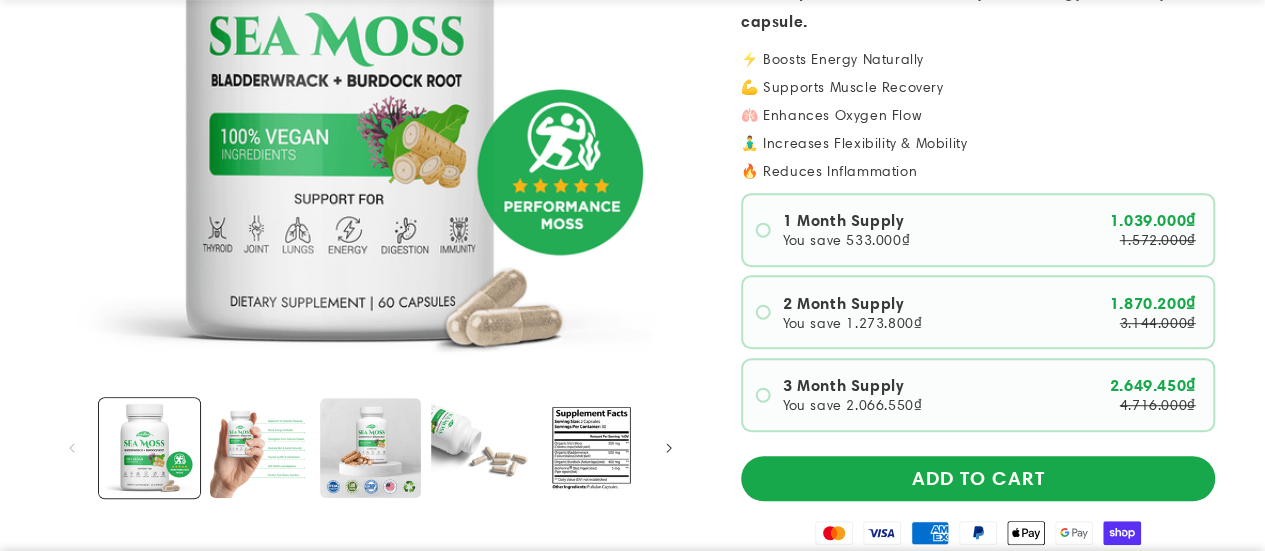 click at bounding box center (370, 67) 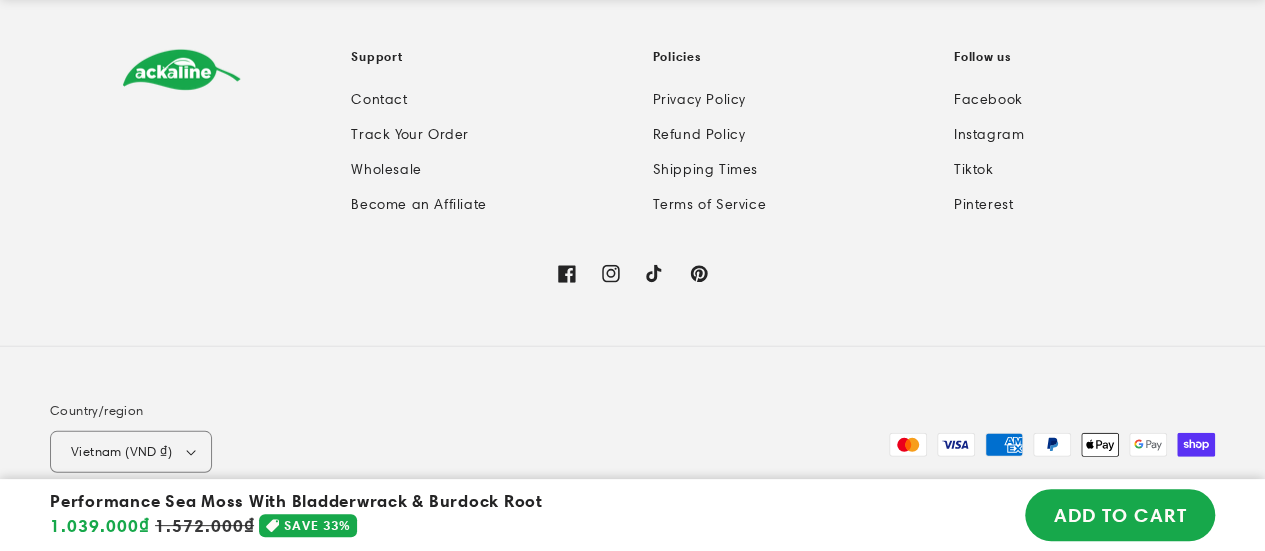 scroll, scrollTop: 6500, scrollLeft: 0, axis: vertical 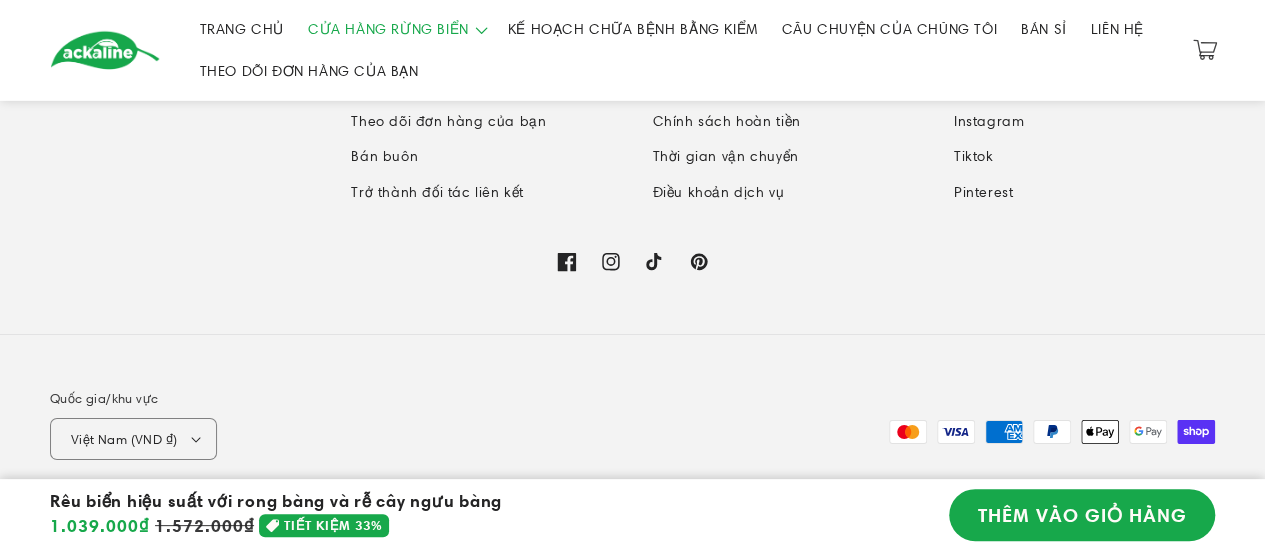 click on "[SOCIAL_MEDIA]" at bounding box center (567, 262) 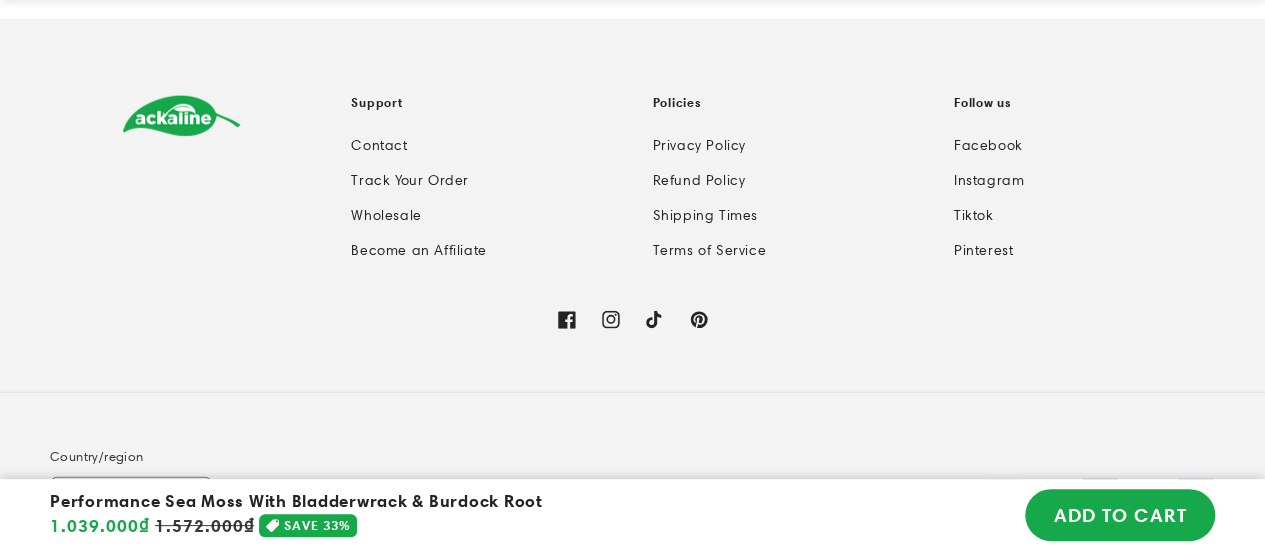 scroll, scrollTop: 6636, scrollLeft: 0, axis: vertical 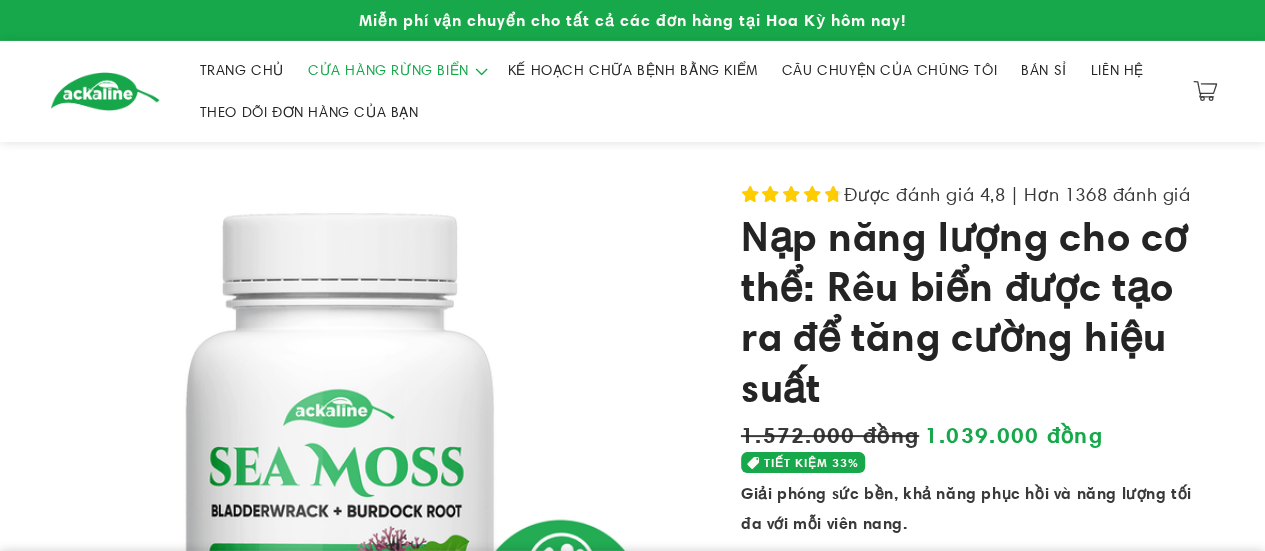 click on "CÂU CHUYỆN CỦA CHÚNG TÔI" at bounding box center [889, 70] 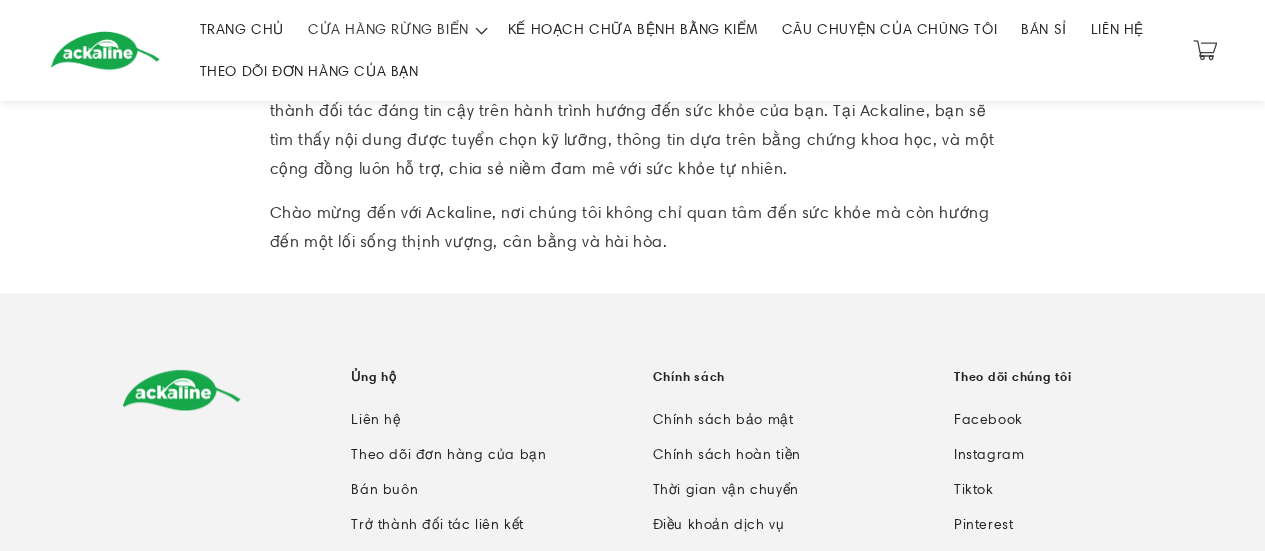 scroll, scrollTop: 200, scrollLeft: 0, axis: vertical 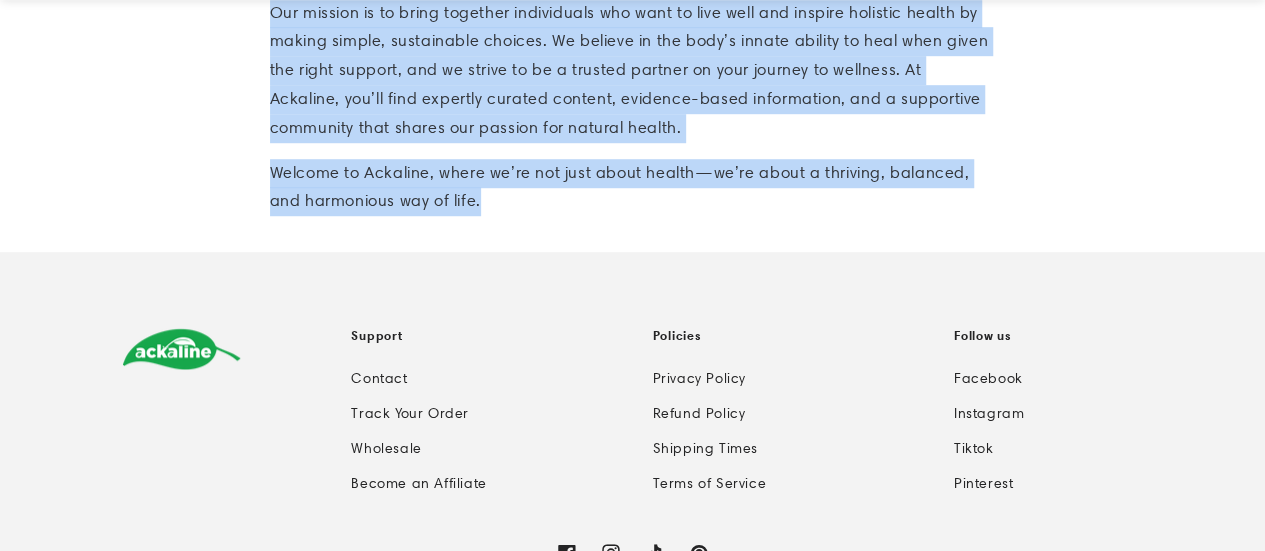 drag, startPoint x: 258, startPoint y: 216, endPoint x: 851, endPoint y: 200, distance: 593.2158 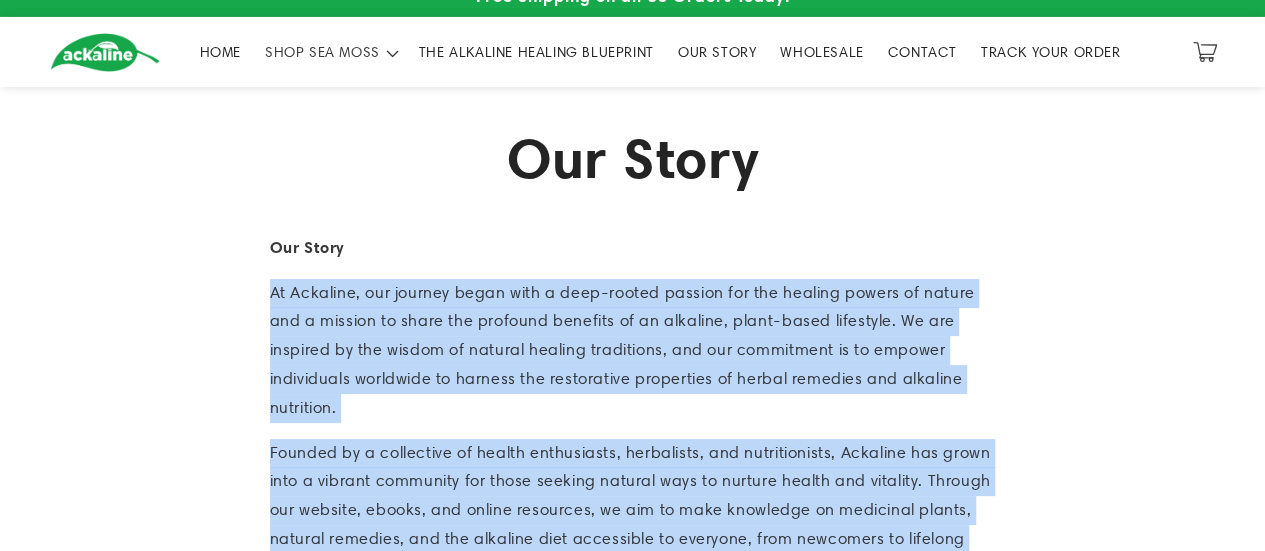 scroll, scrollTop: 0, scrollLeft: 0, axis: both 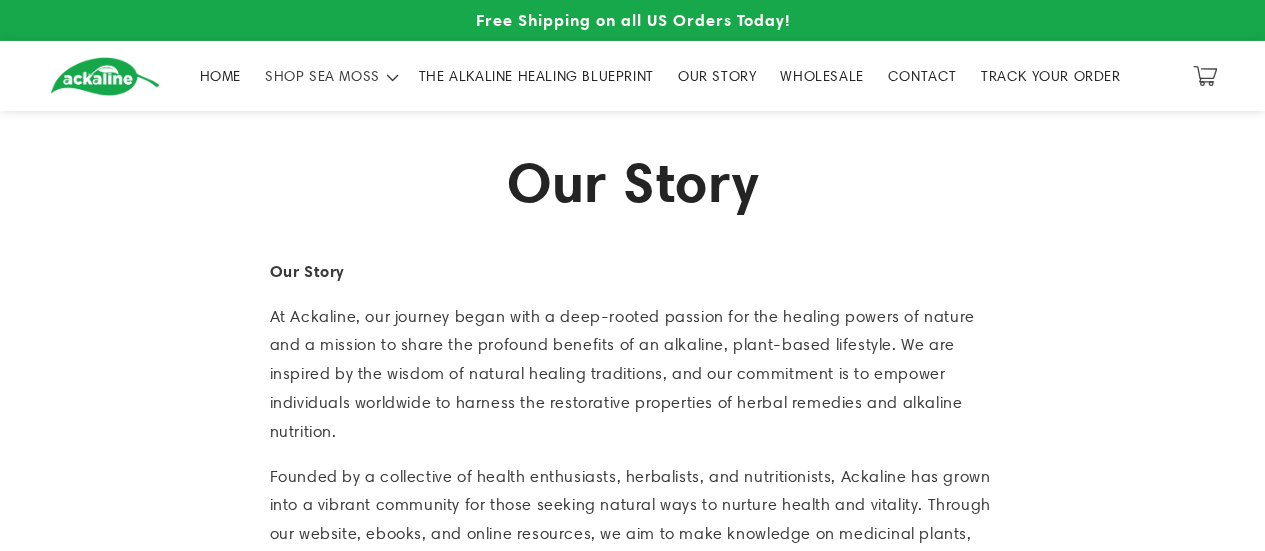 drag, startPoint x: 102, startPoint y: 78, endPoint x: 467, endPoint y: 147, distance: 371.46466 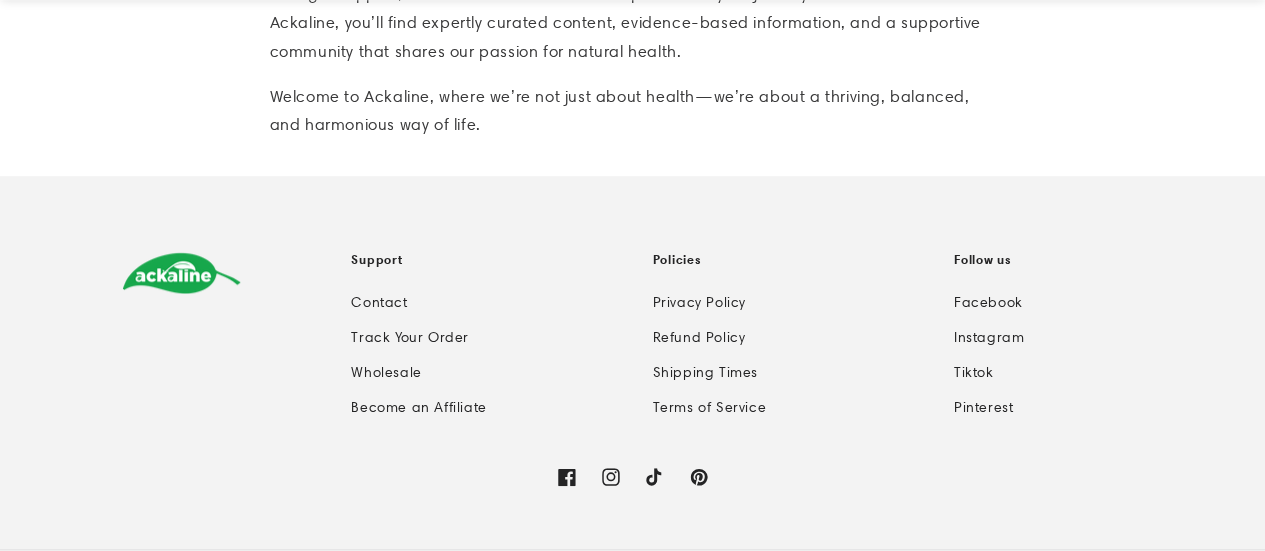 scroll, scrollTop: 902, scrollLeft: 0, axis: vertical 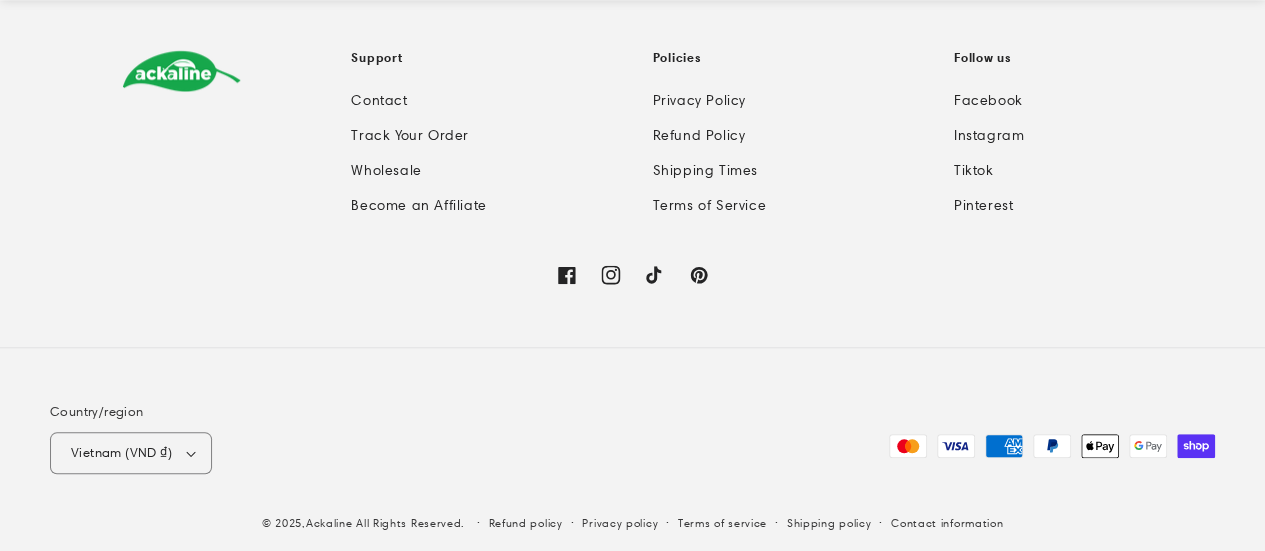 click 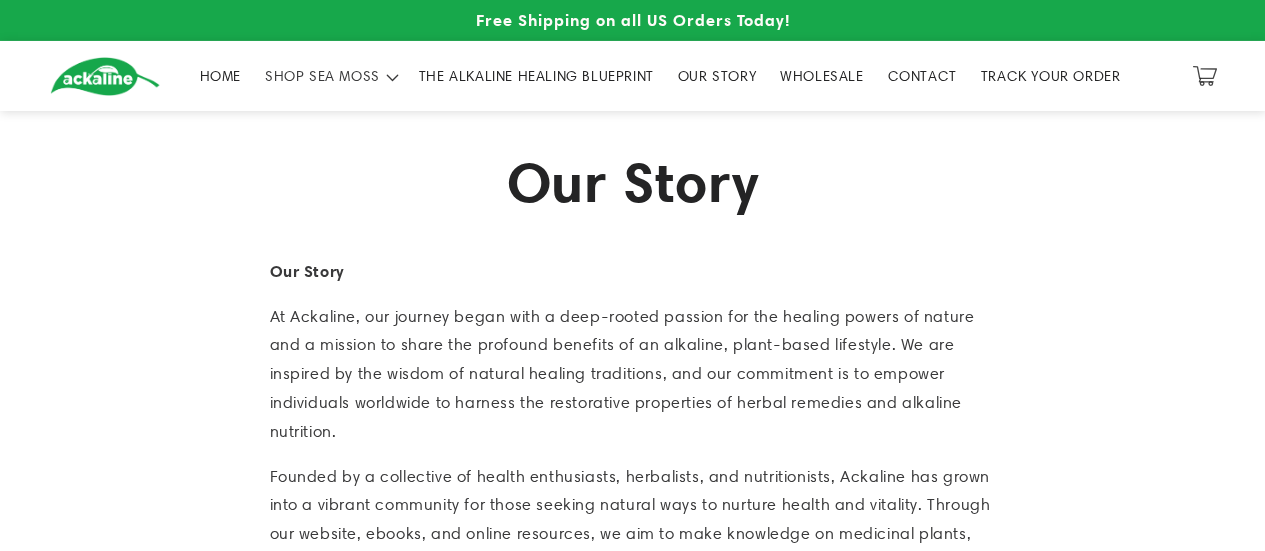 scroll, scrollTop: 902, scrollLeft: 0, axis: vertical 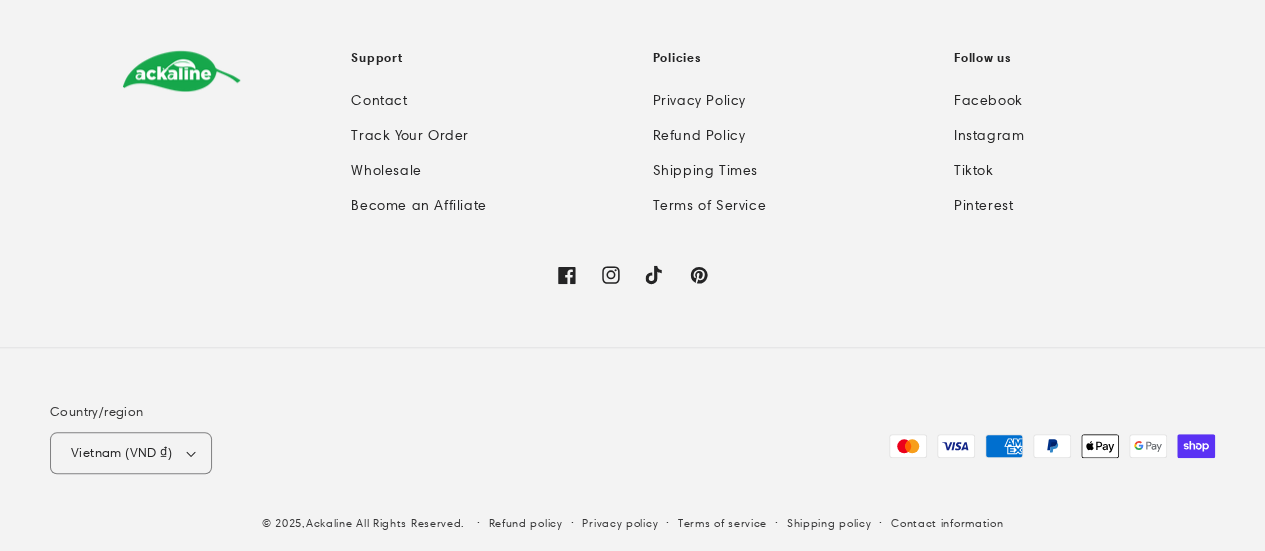 click 